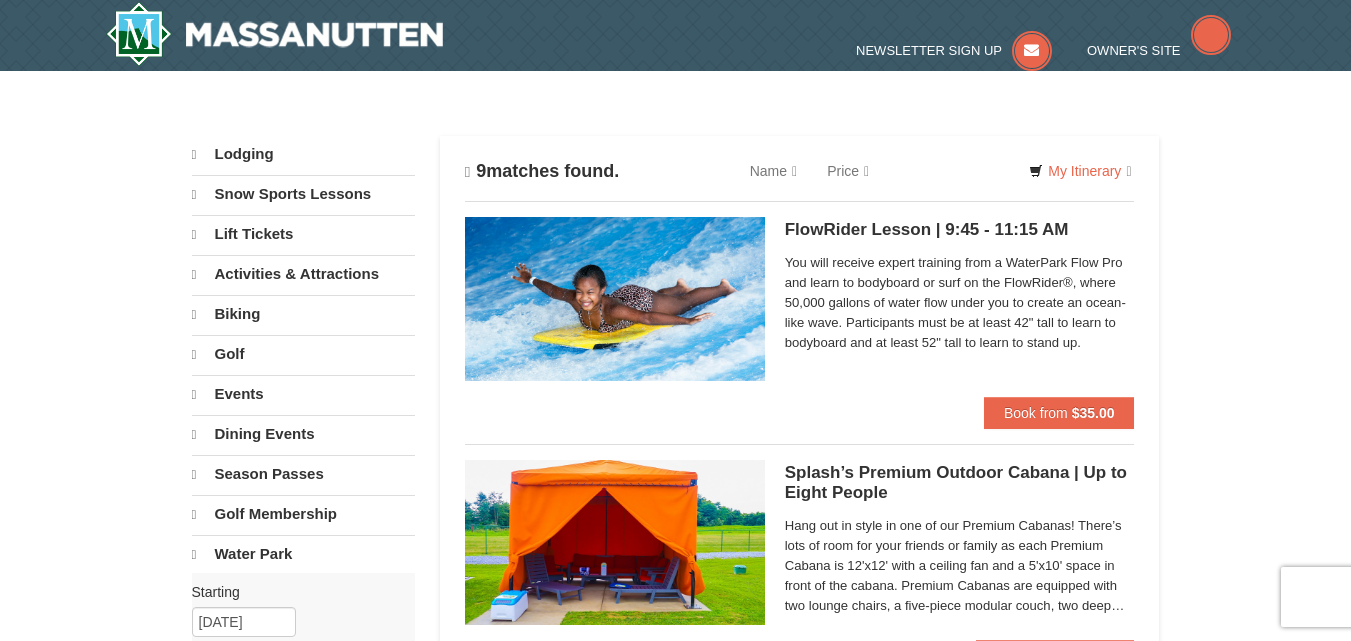scroll, scrollTop: 0, scrollLeft: 0, axis: both 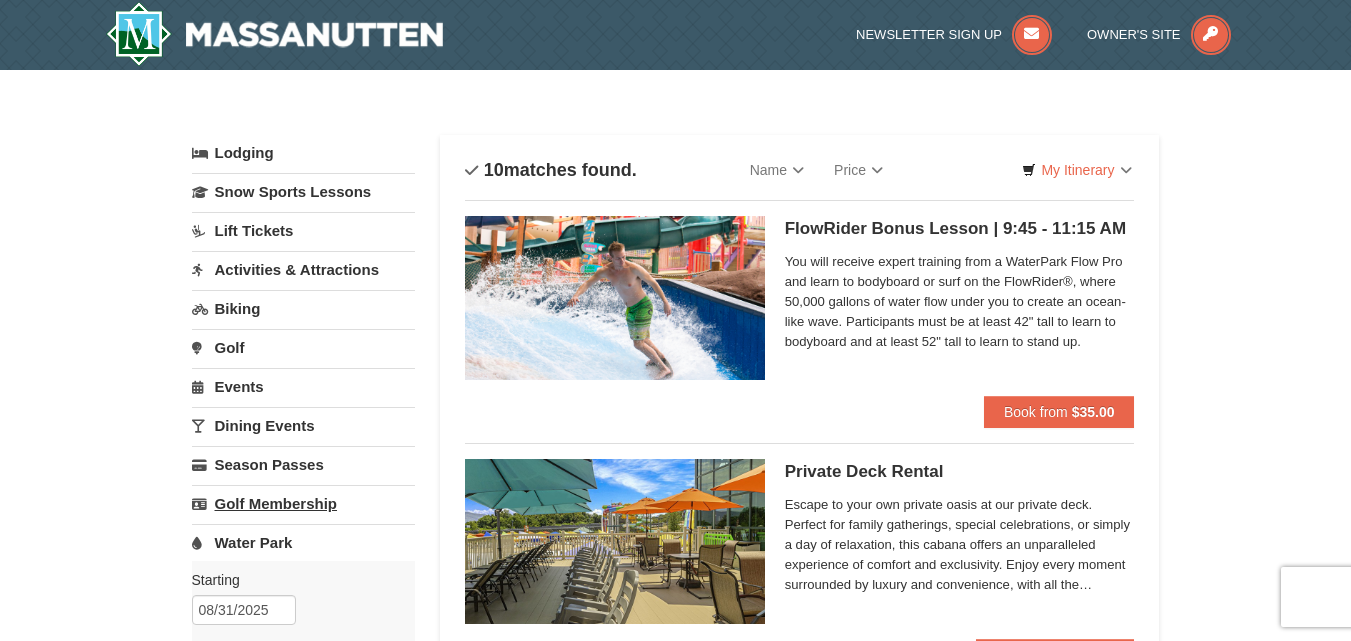click on "Golf Membership" at bounding box center (303, 503) 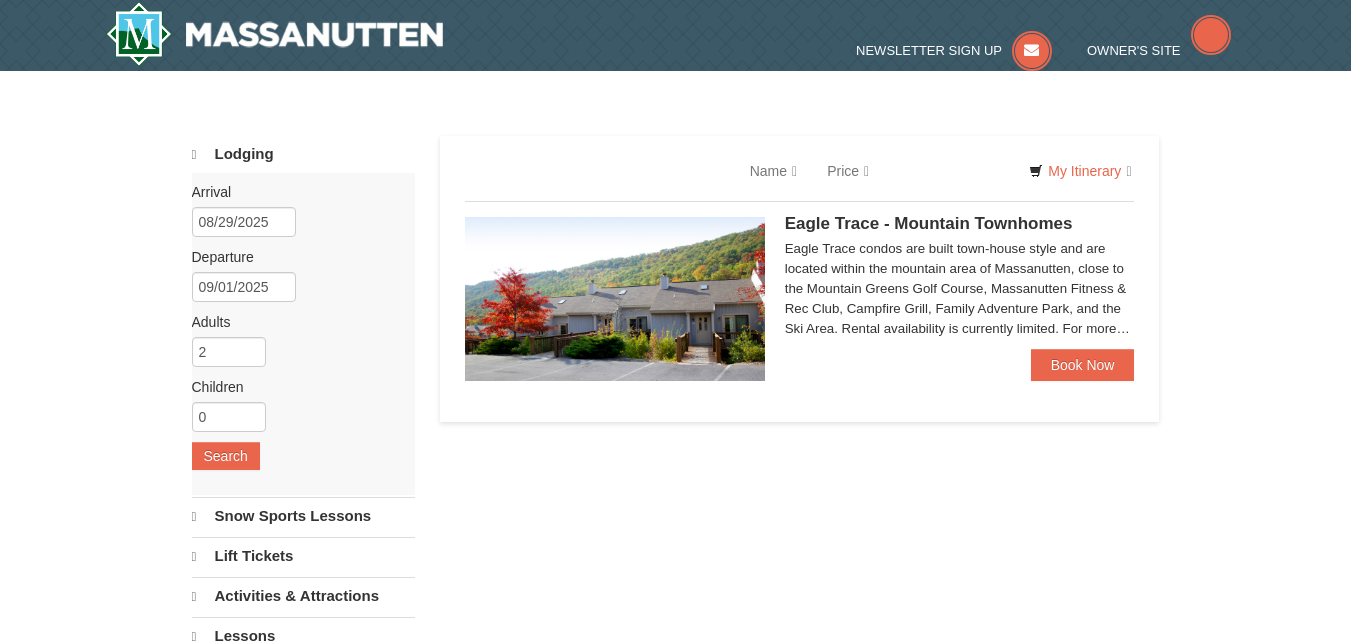 scroll, scrollTop: 0, scrollLeft: 0, axis: both 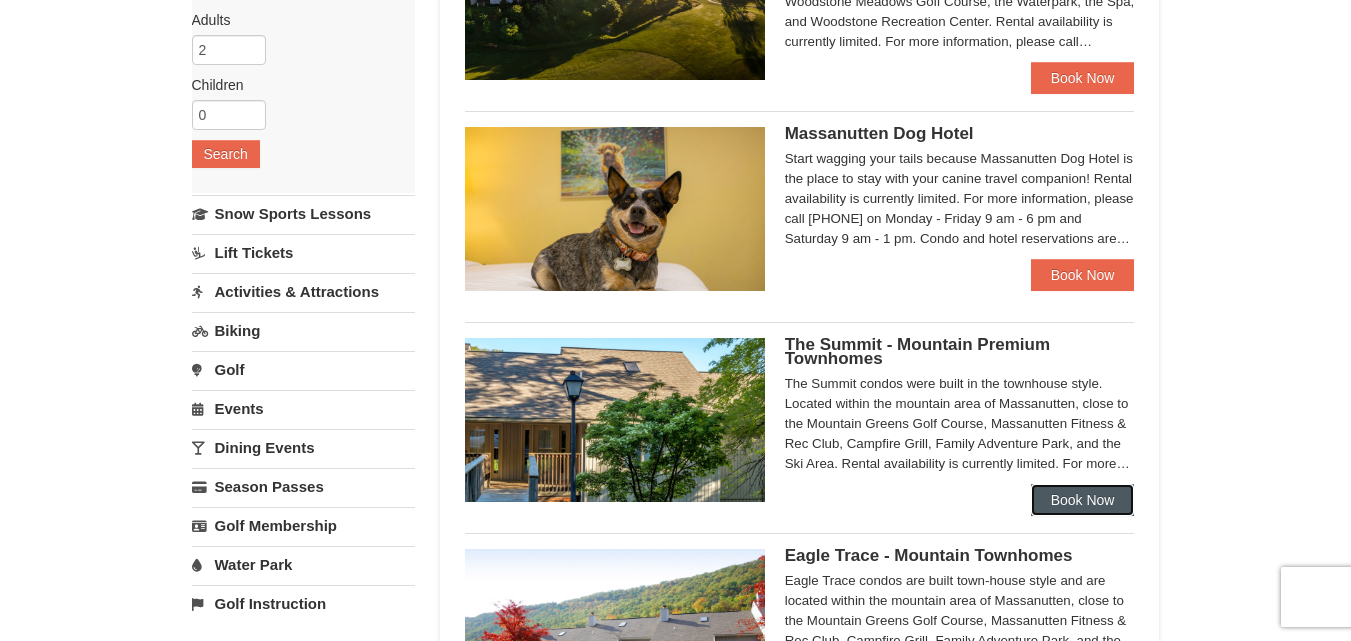 click on "Book Now" at bounding box center (1083, 500) 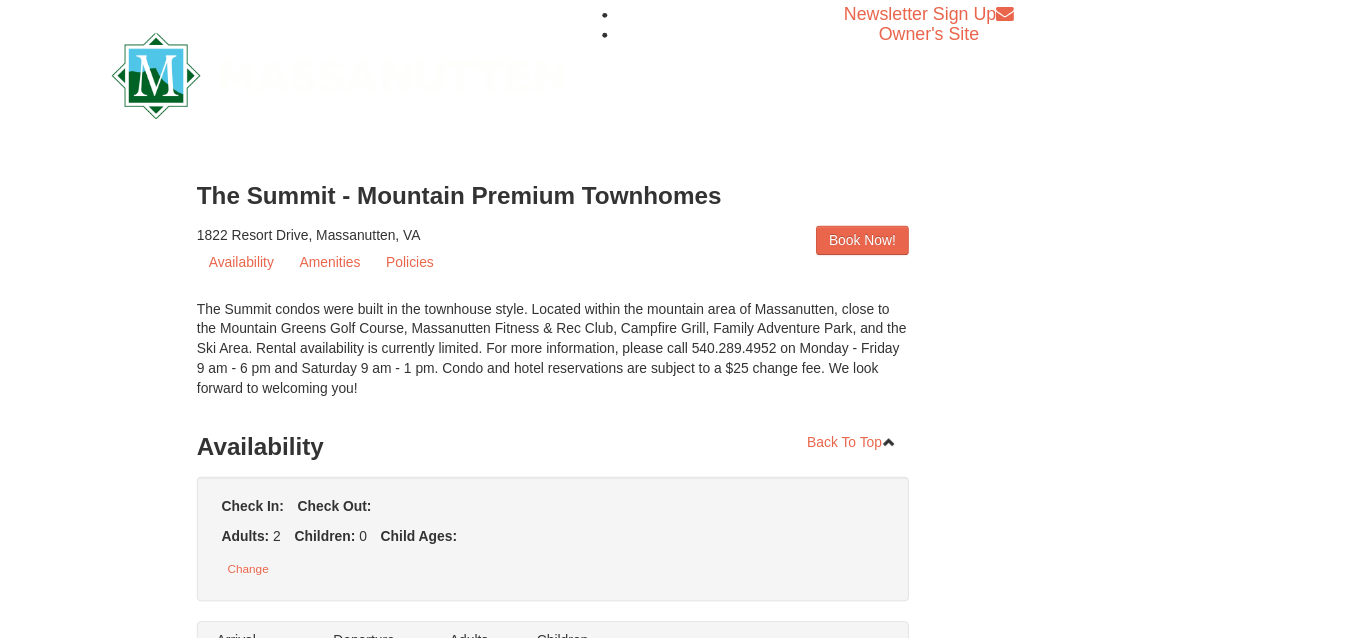 scroll, scrollTop: 0, scrollLeft: 0, axis: both 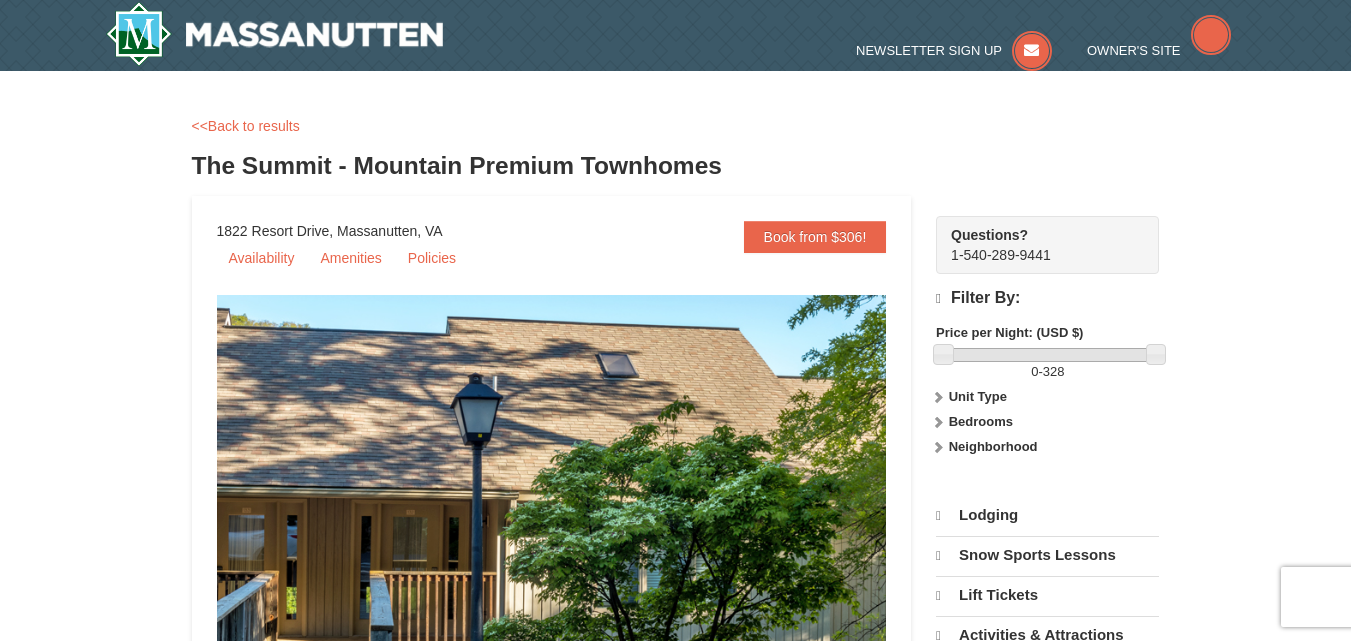 select on "8" 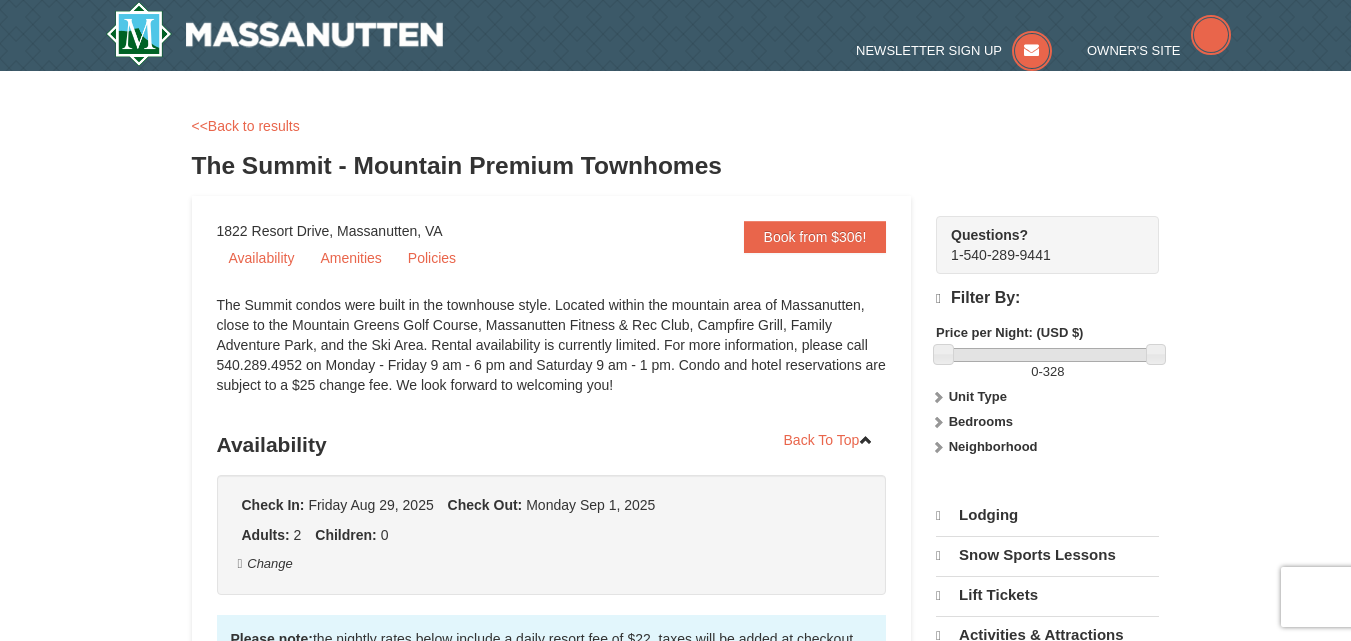 scroll, scrollTop: 184, scrollLeft: 0, axis: vertical 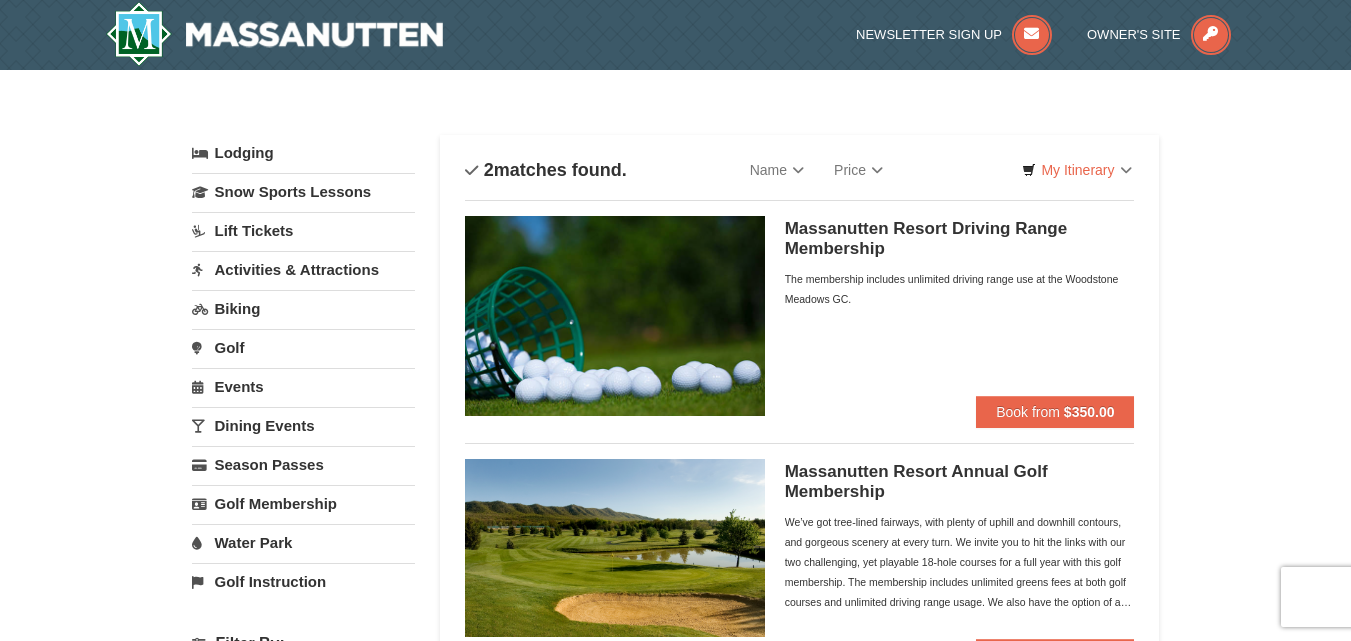 click on "Golf" at bounding box center (303, 347) 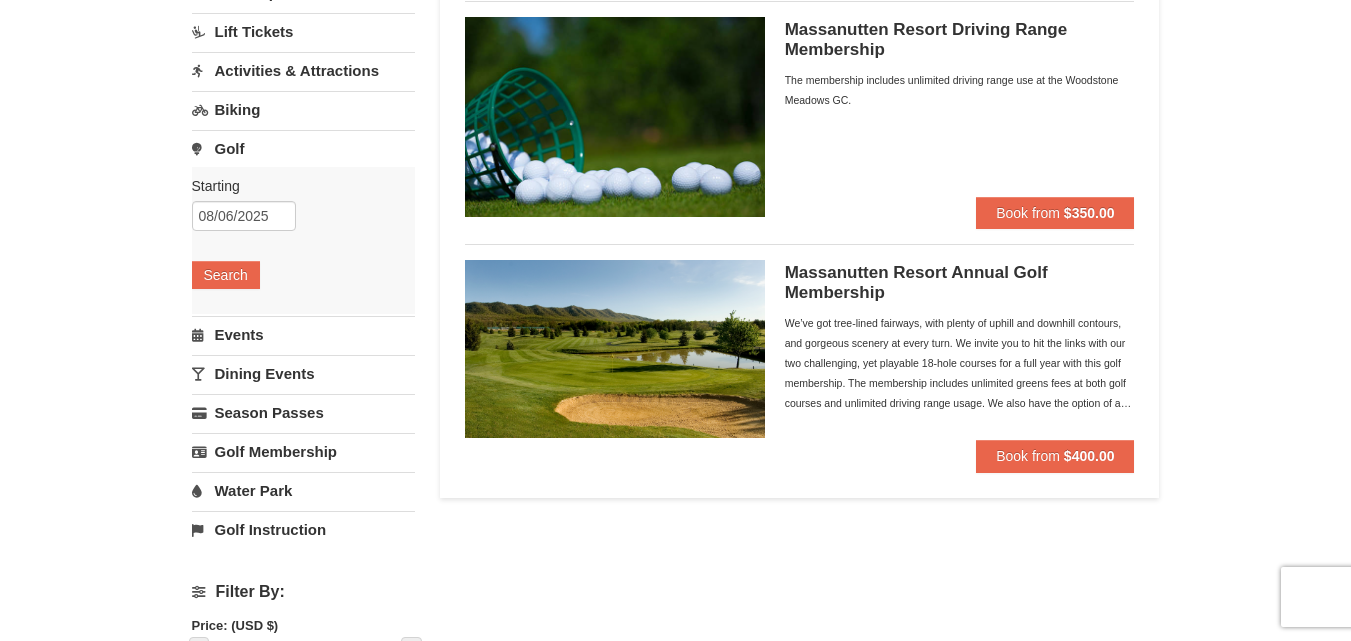 scroll, scrollTop: 200, scrollLeft: 0, axis: vertical 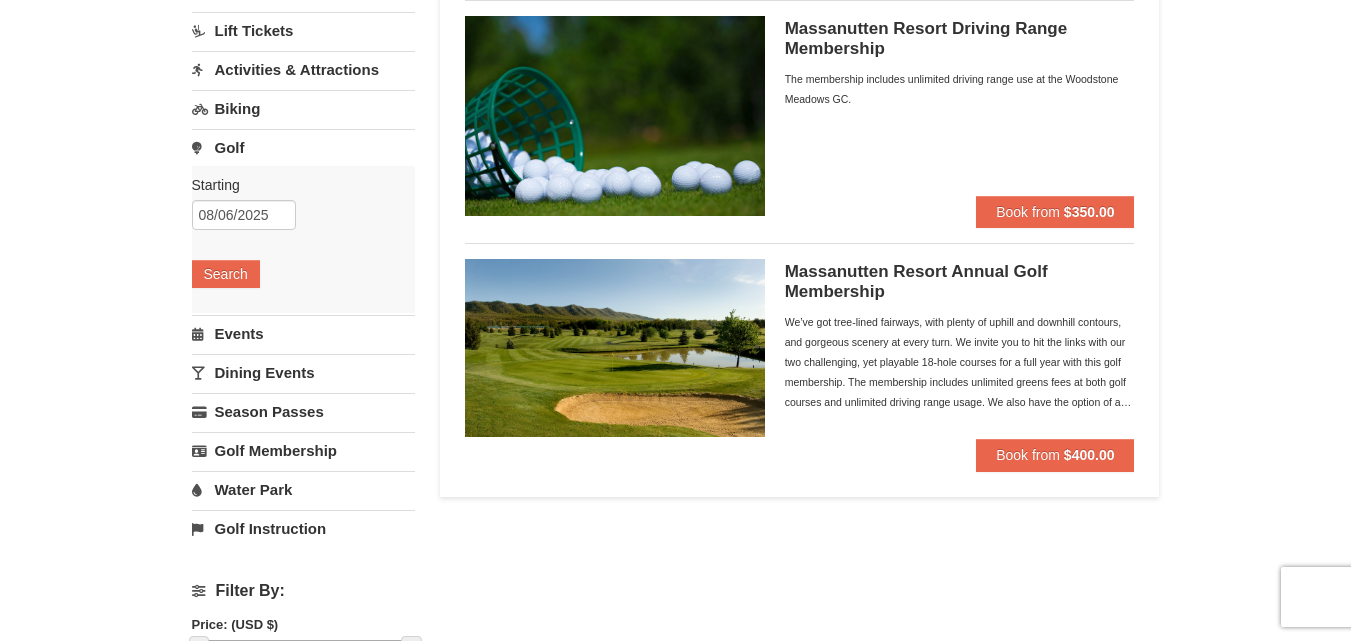 click on "Golf Instruction" at bounding box center [303, 528] 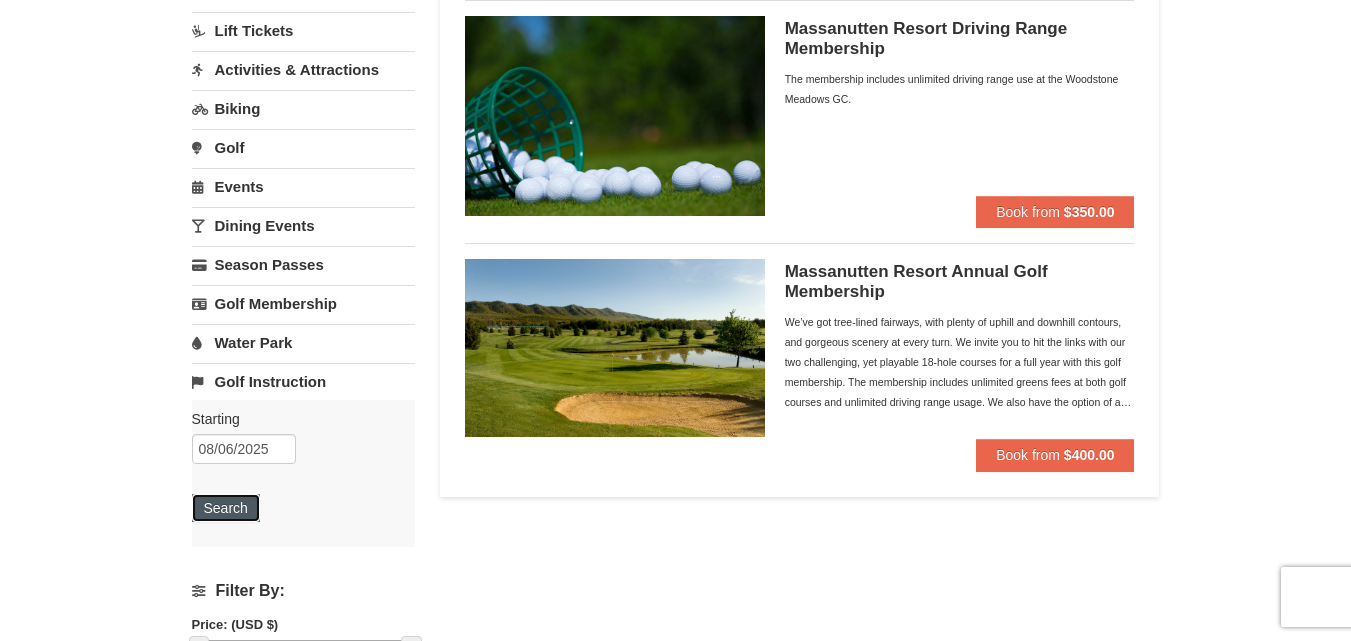 click on "Search" at bounding box center (226, 508) 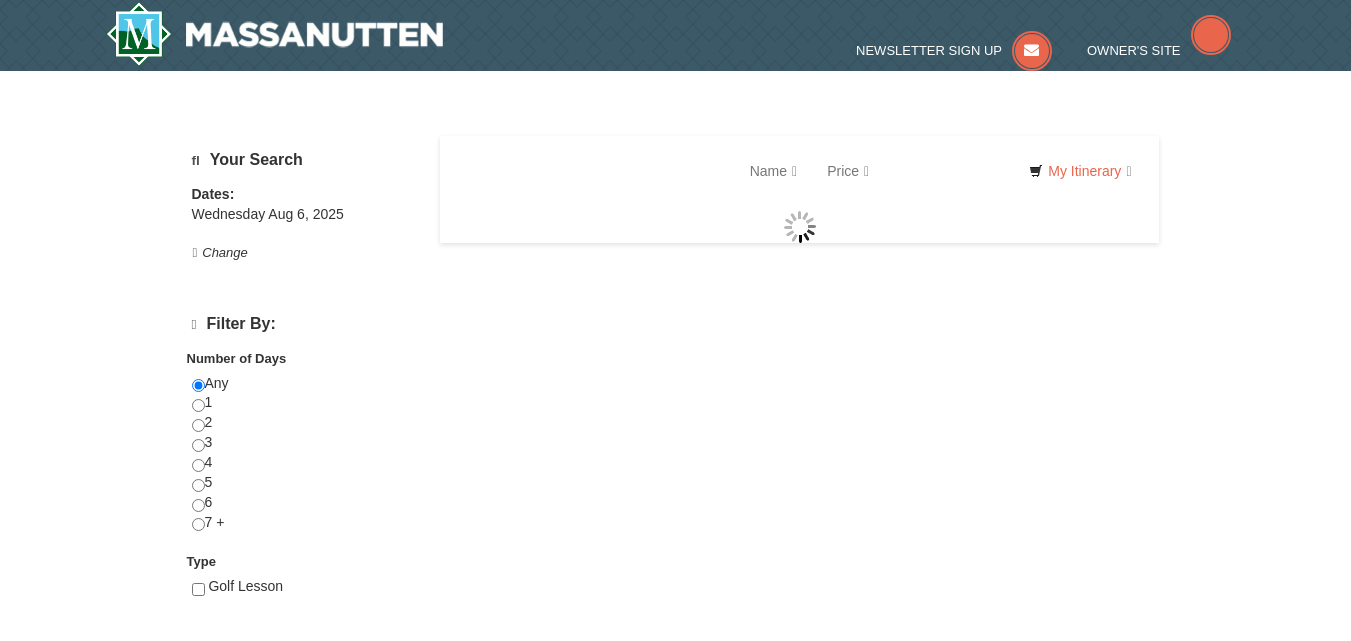 scroll, scrollTop: 0, scrollLeft: 0, axis: both 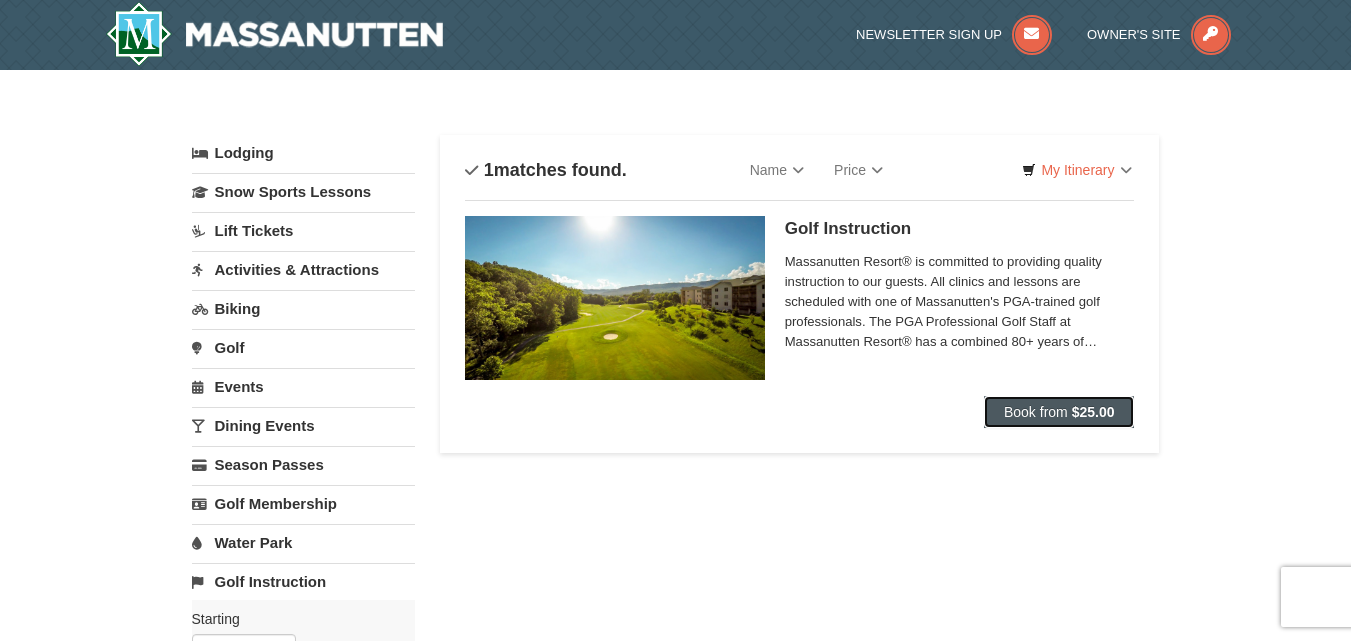 click on "Book from" at bounding box center (1036, 412) 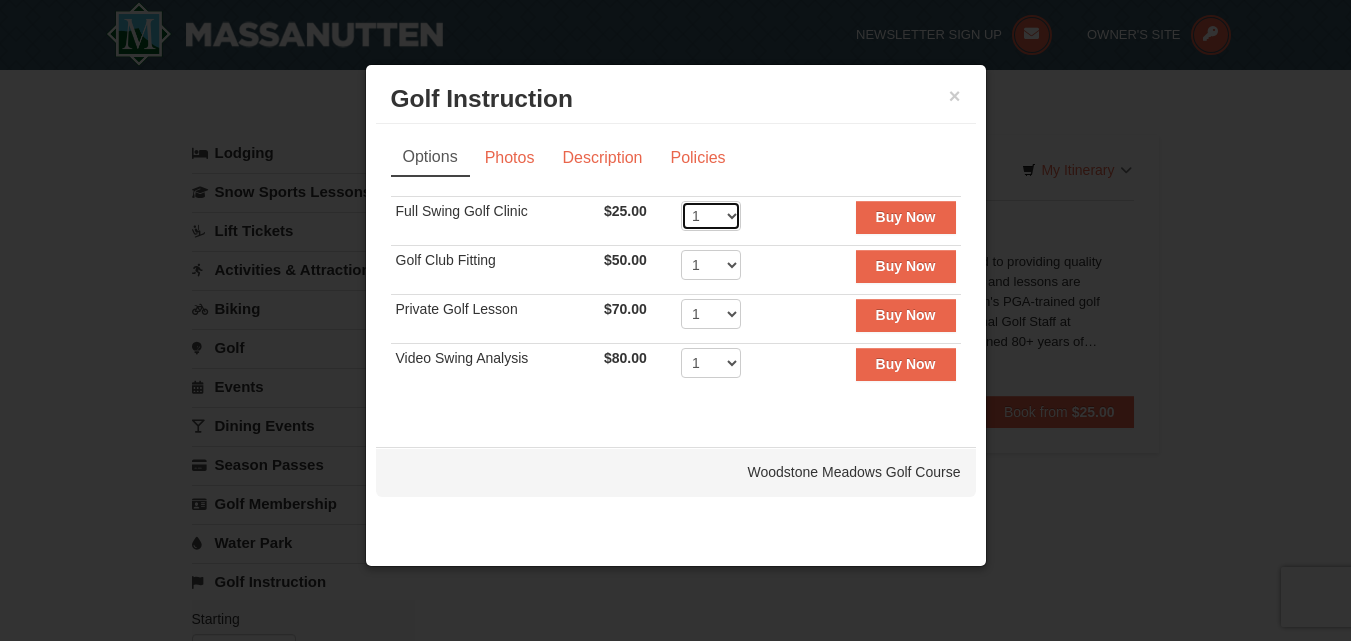 click on "1
2
3
4
5
6
7
8
9
10
11
12
13
14
15
16
17
18
19
20" at bounding box center [711, 216] 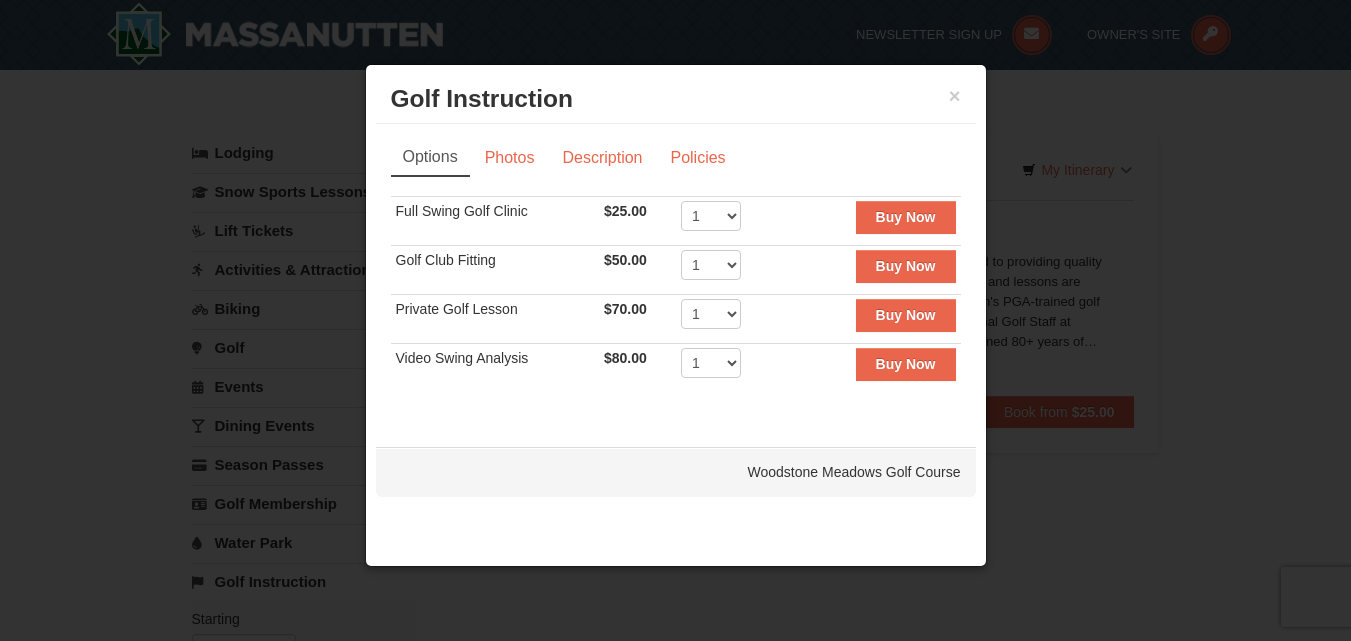 click on "Options
Photos
Description
Policies" at bounding box center [676, 157] 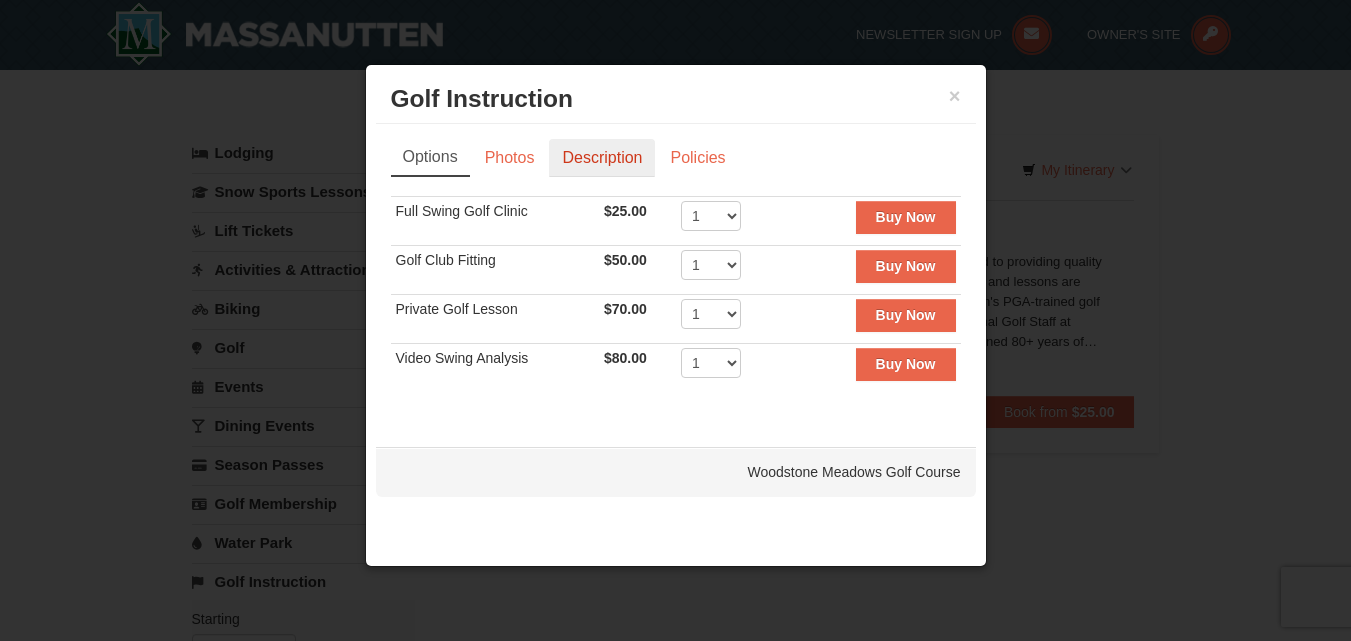 click on "Description" at bounding box center (602, 158) 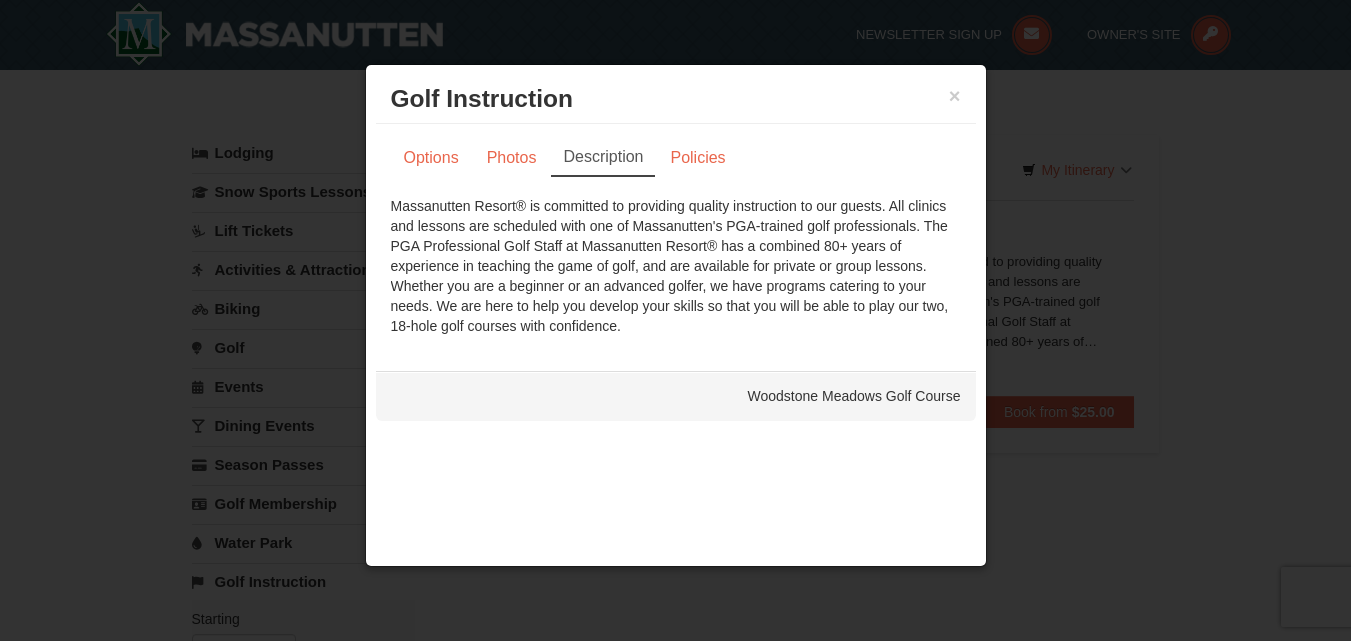 click on "×
Golf Instruction  Woodstone Meadows Golf Course" at bounding box center (676, 99) 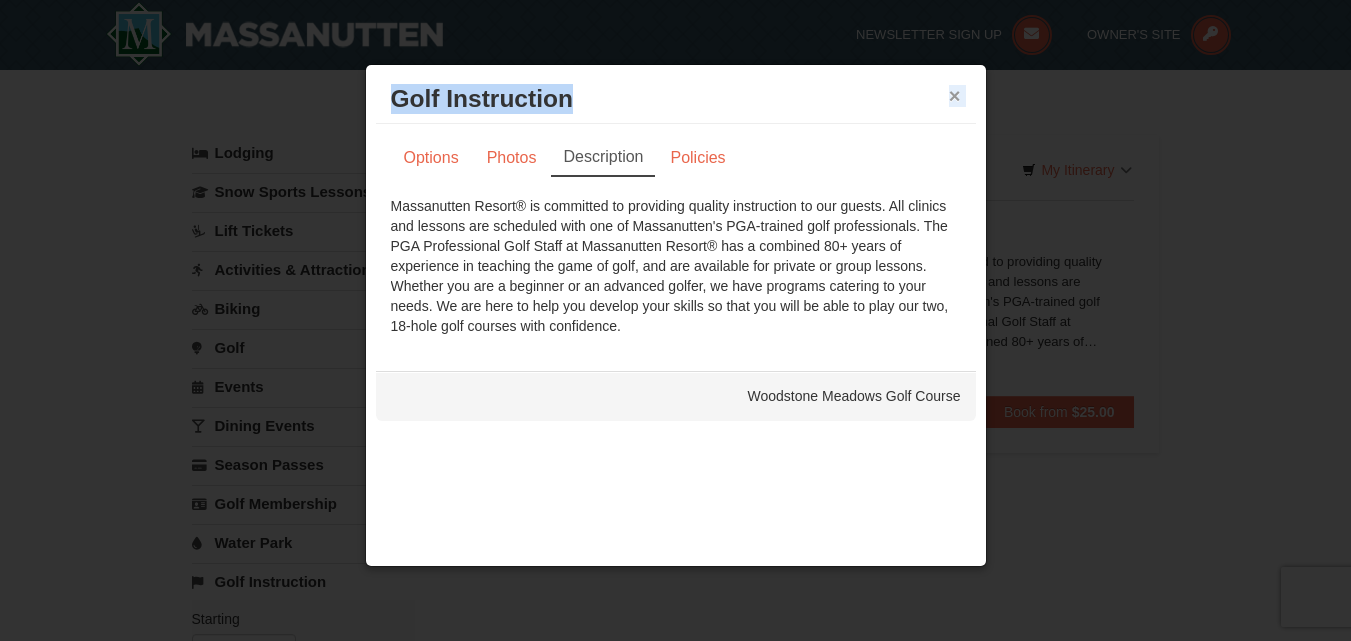 click on "×
Golf Instruction  Woodstone Meadows Golf Course" at bounding box center (676, 99) 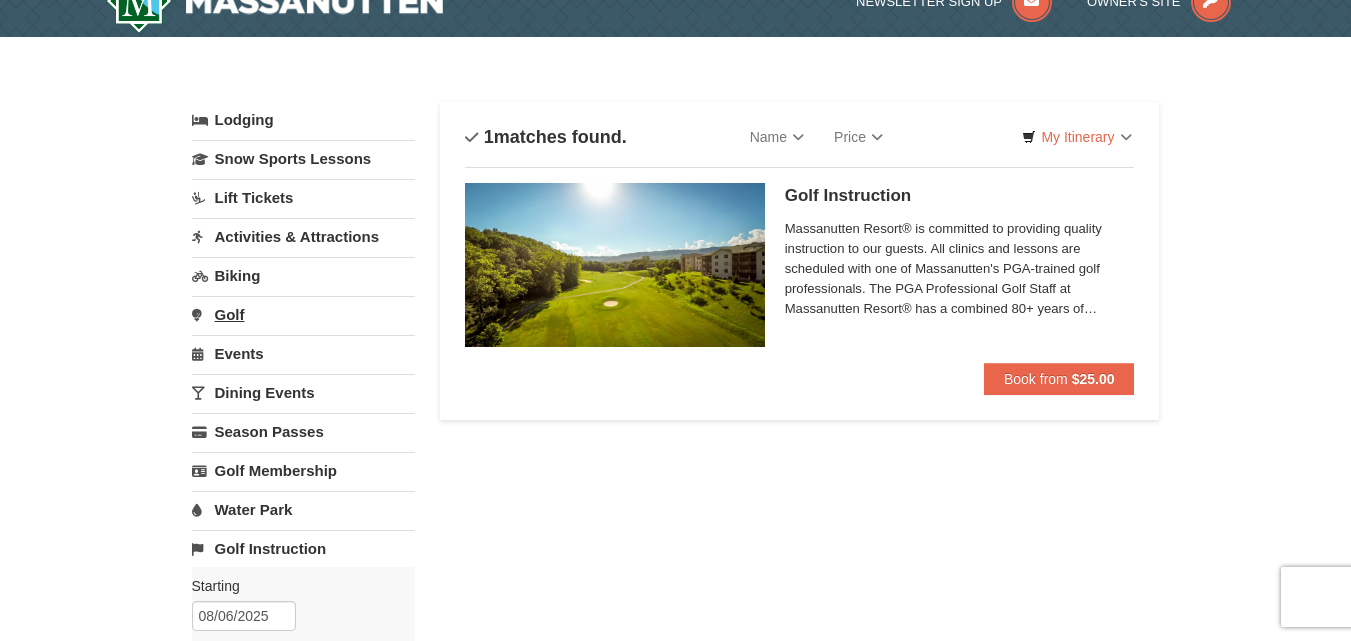 scroll, scrollTop: 0, scrollLeft: 0, axis: both 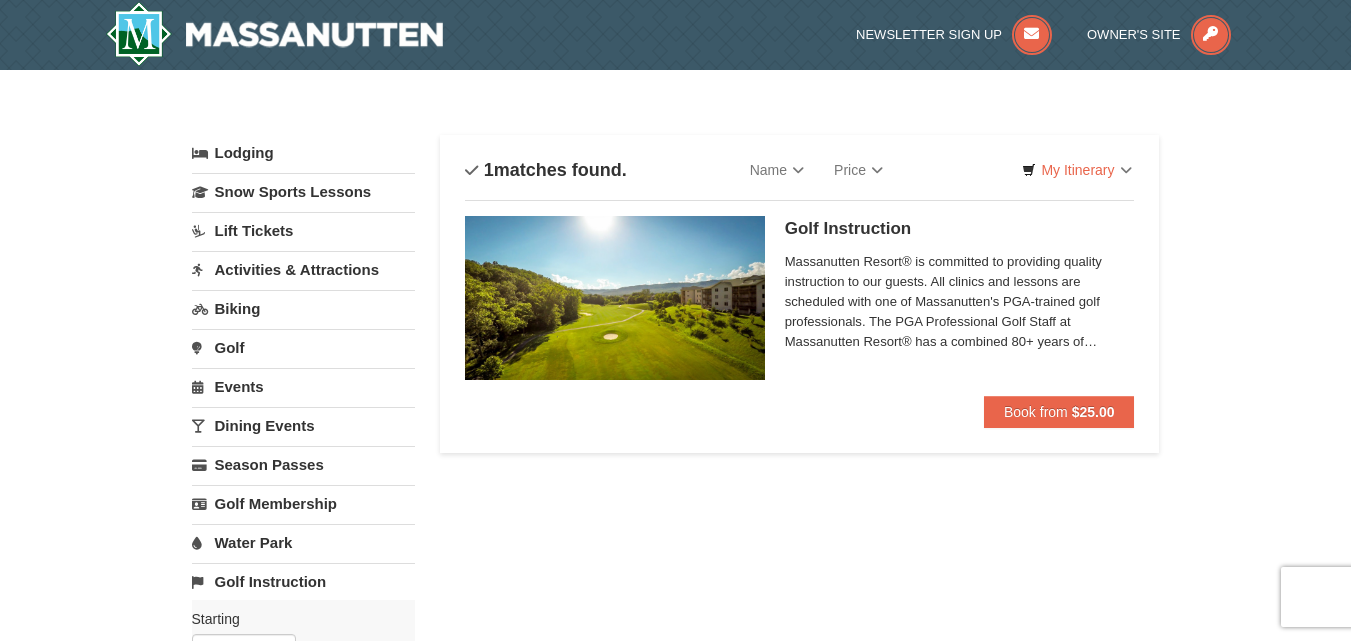 click on "Biking" at bounding box center (303, 308) 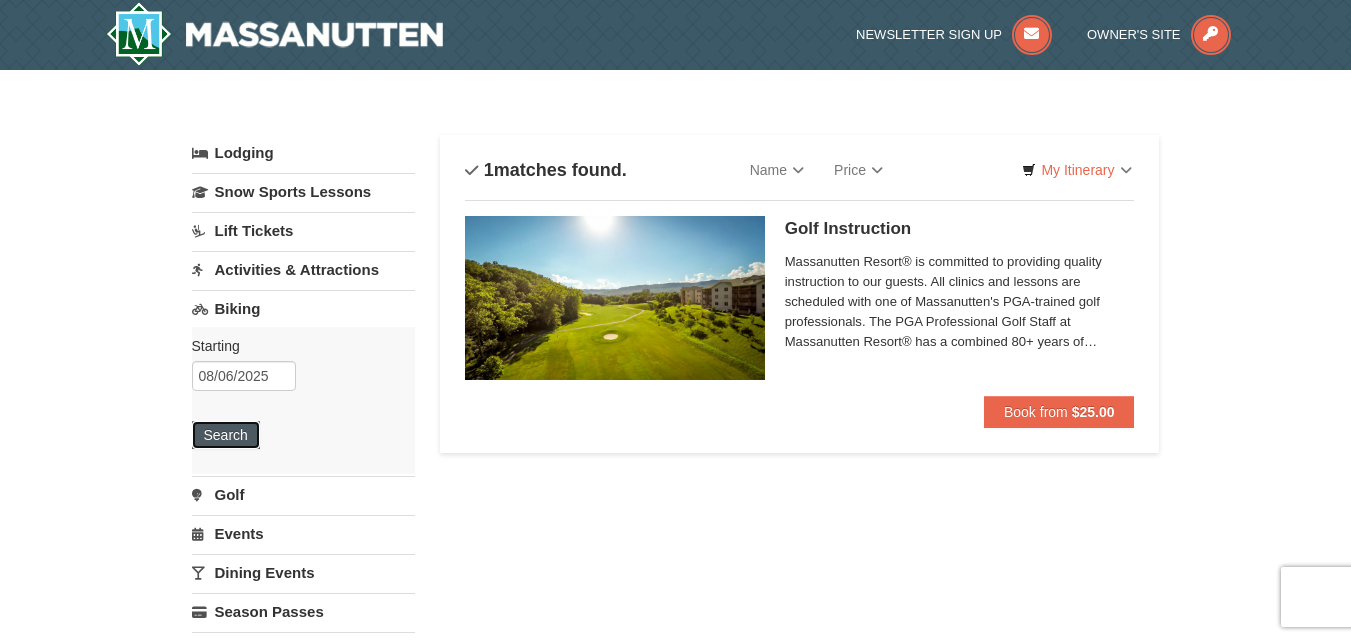 click on "Search" at bounding box center [226, 435] 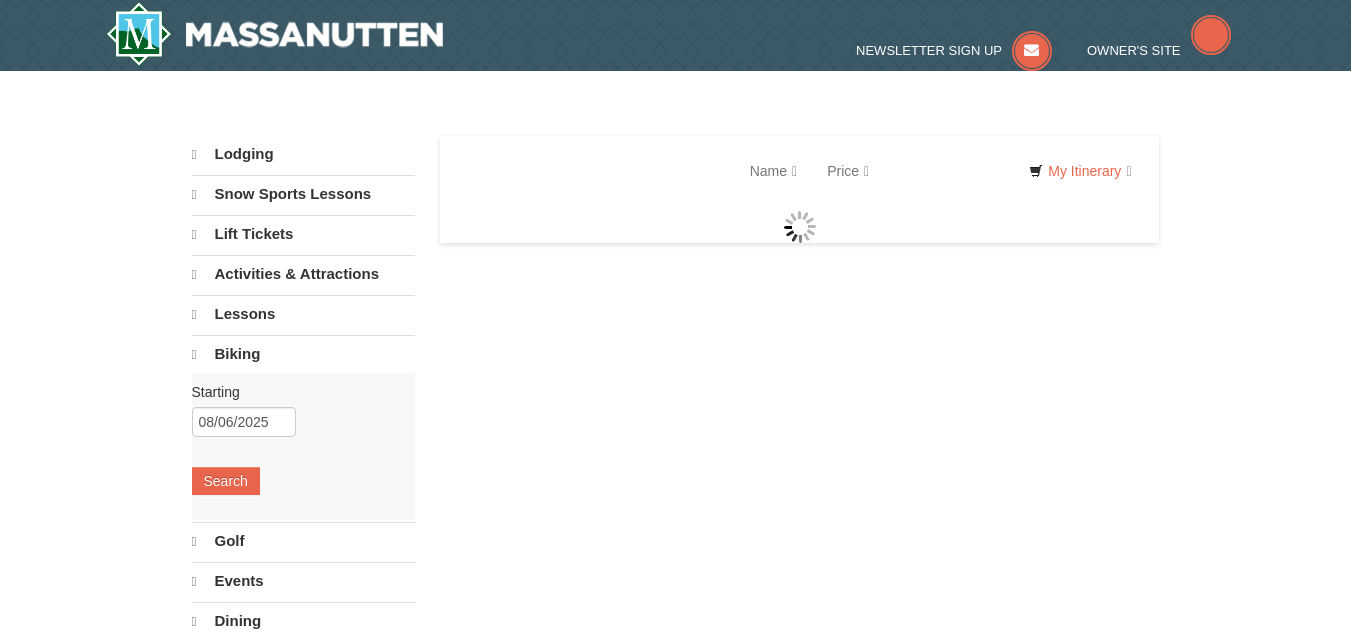 scroll, scrollTop: 0, scrollLeft: 0, axis: both 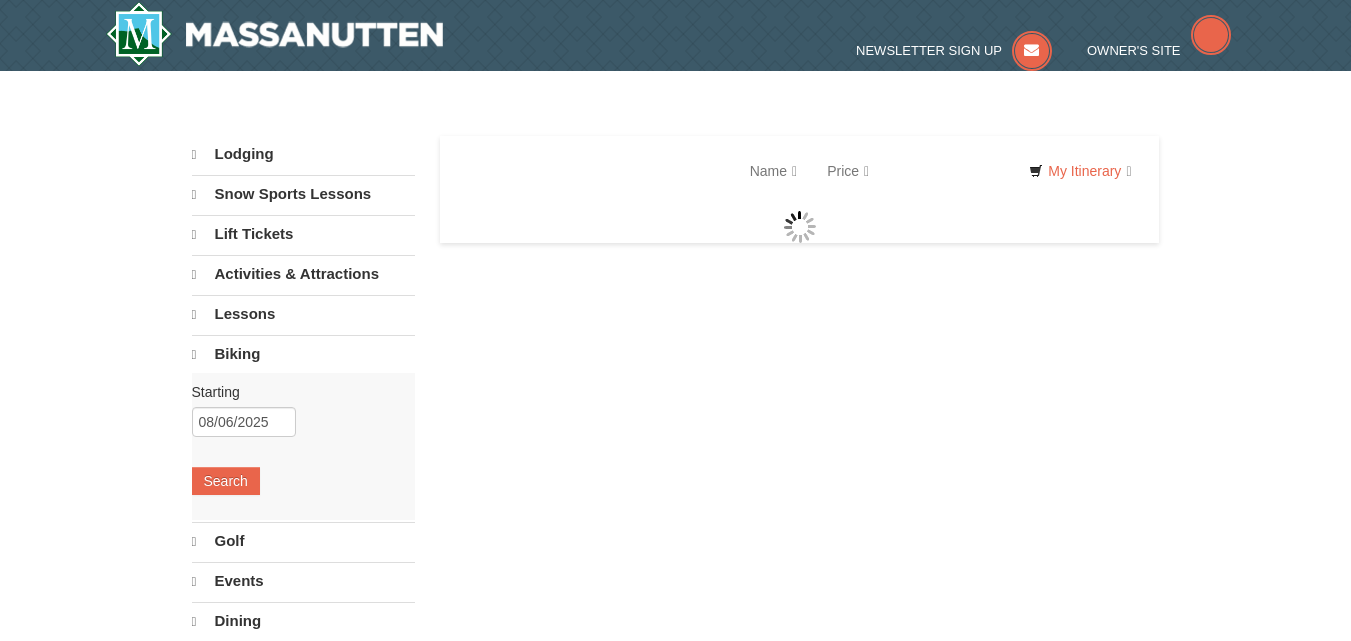 select on "8" 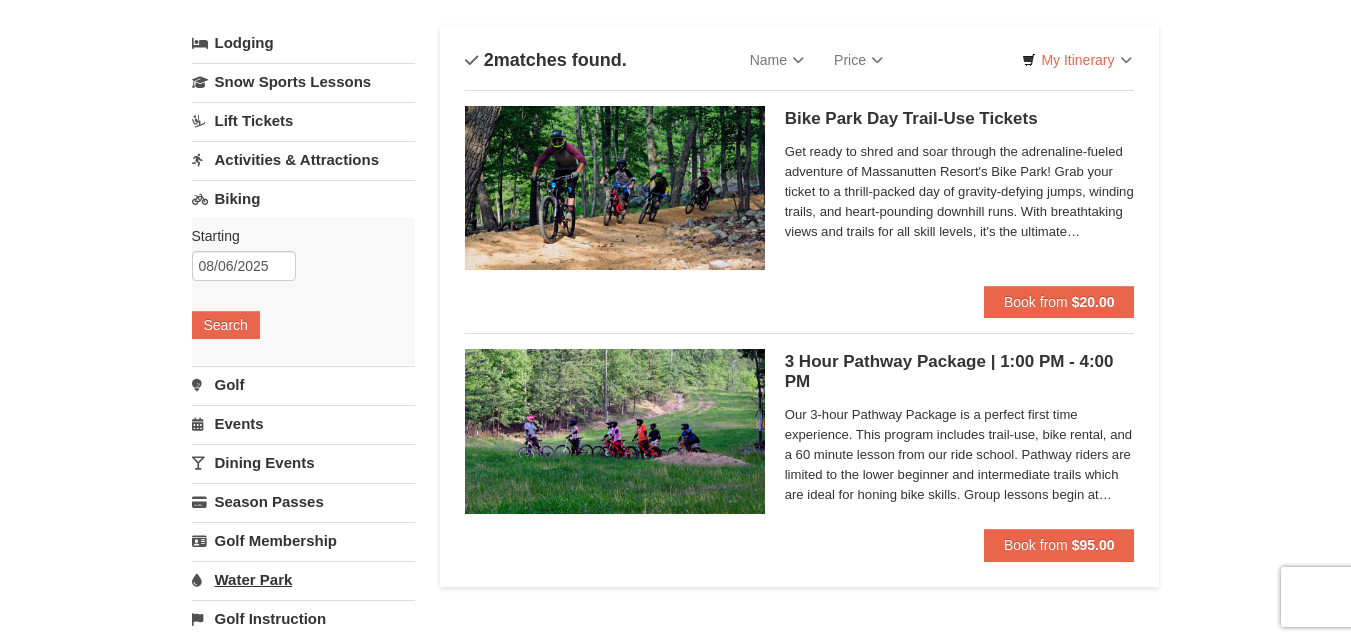 scroll, scrollTop: 0, scrollLeft: 0, axis: both 